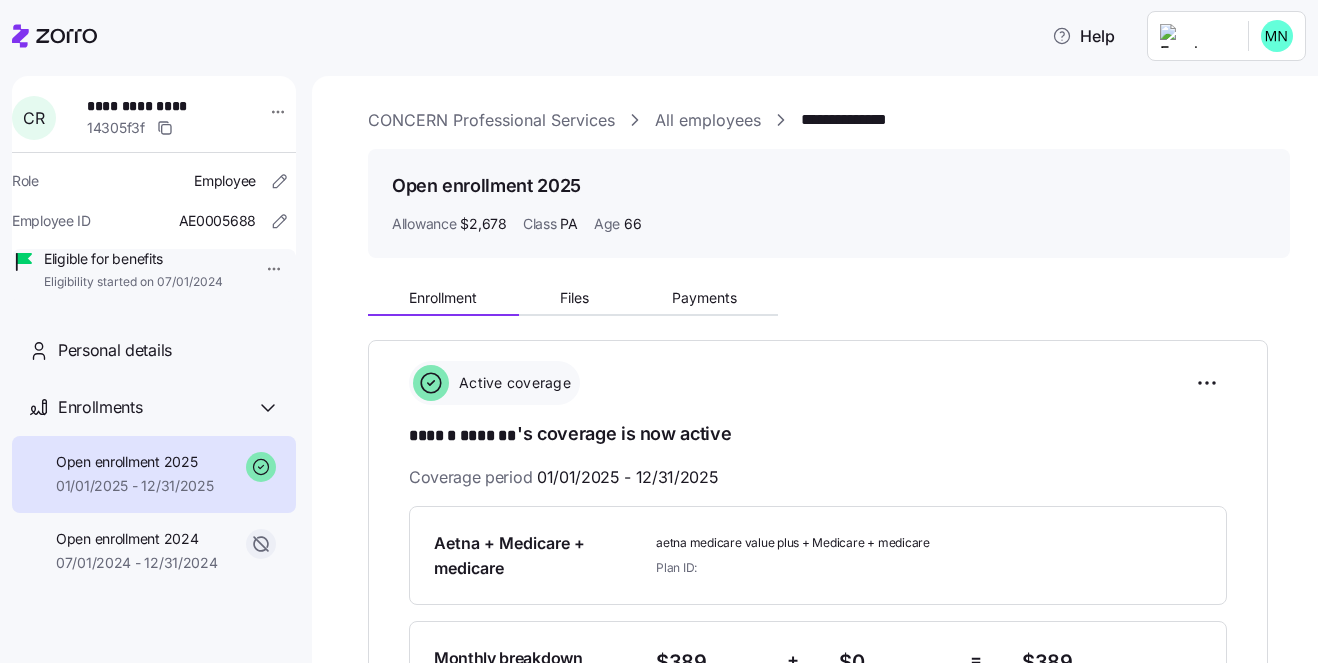 scroll, scrollTop: 0, scrollLeft: 0, axis: both 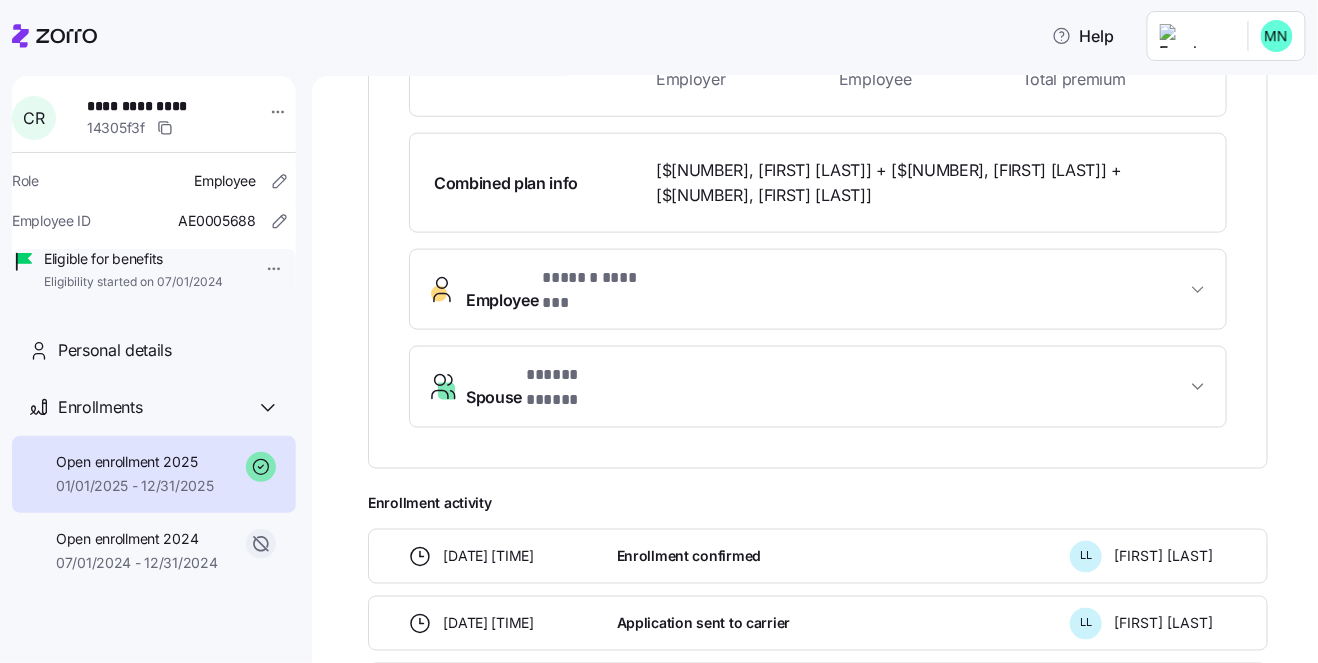 click 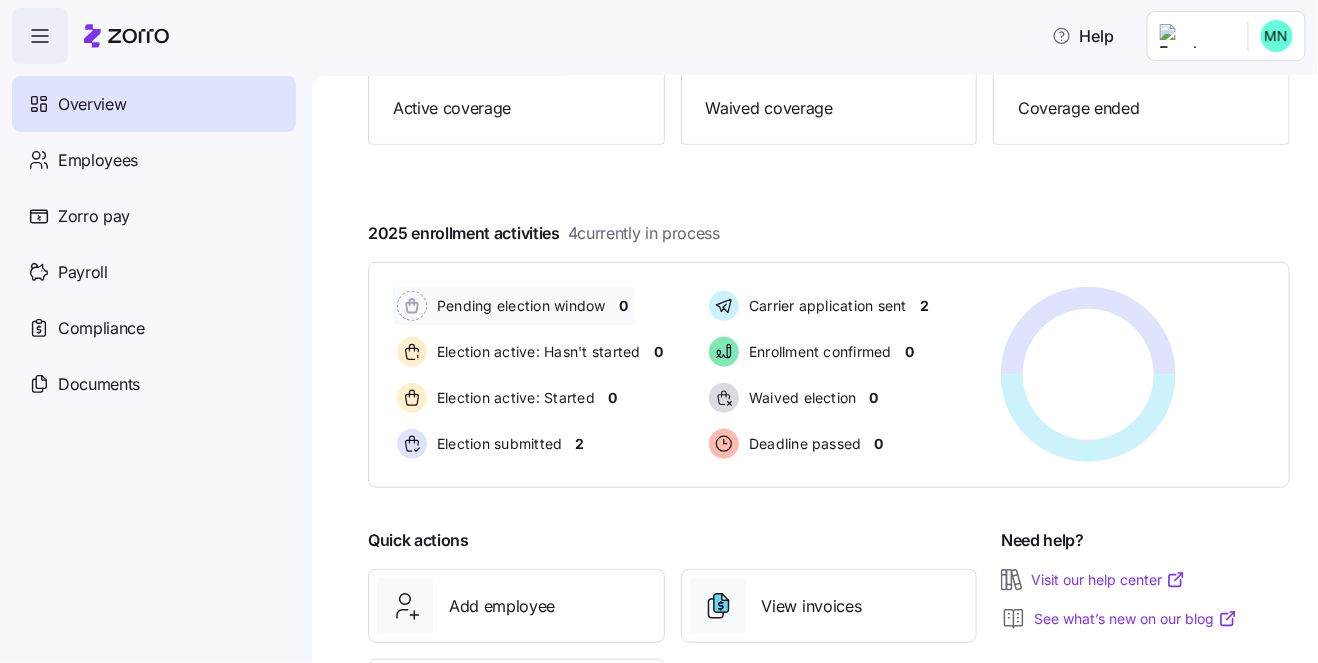 scroll, scrollTop: 275, scrollLeft: 0, axis: vertical 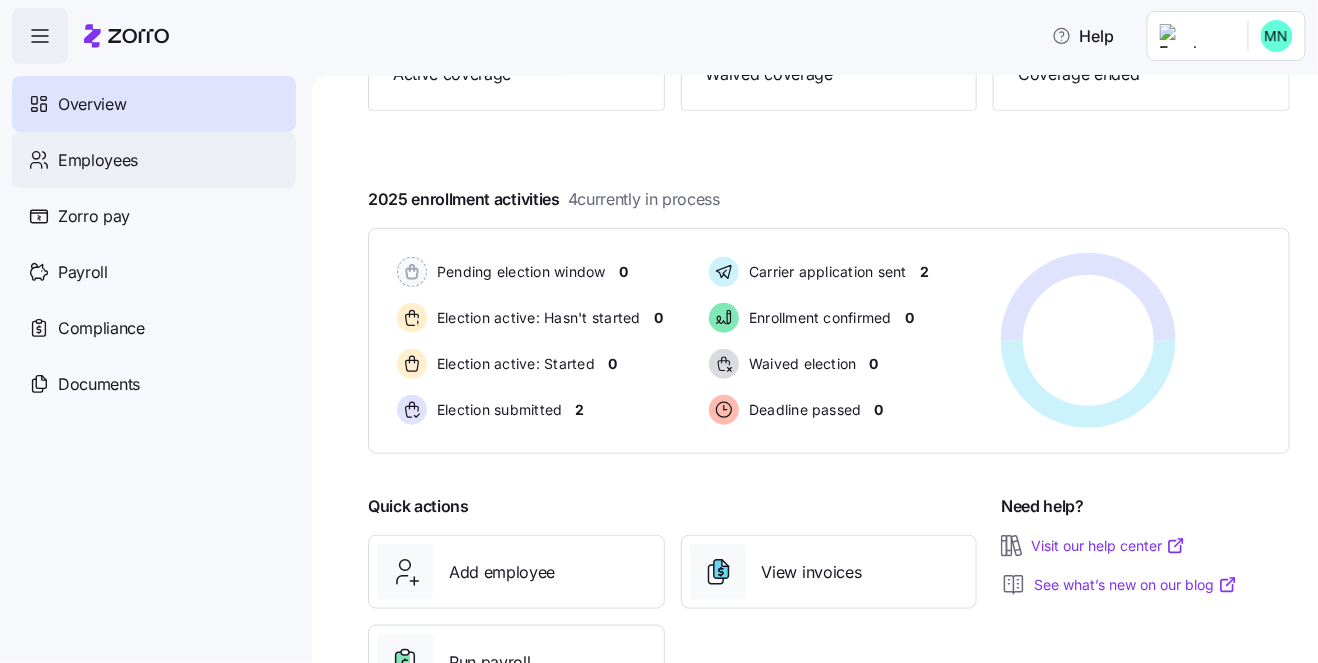 click on "Employees" at bounding box center [154, 160] 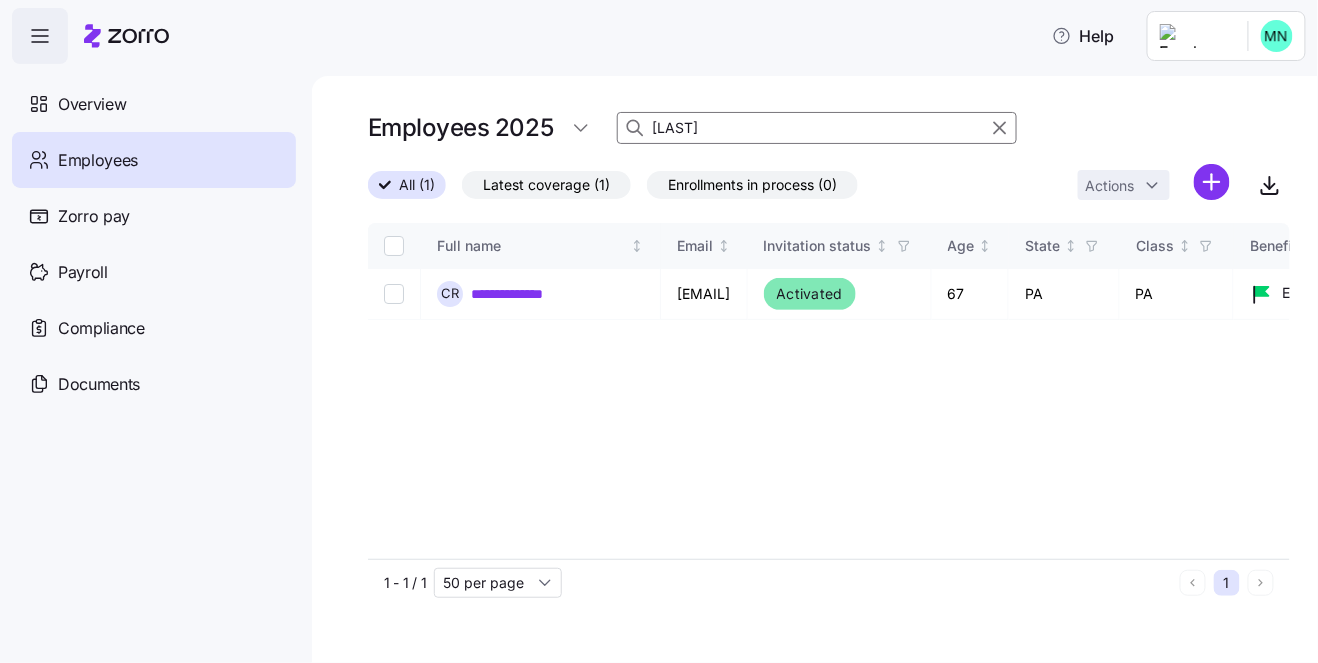 click on "[LAST]" at bounding box center (817, 128) 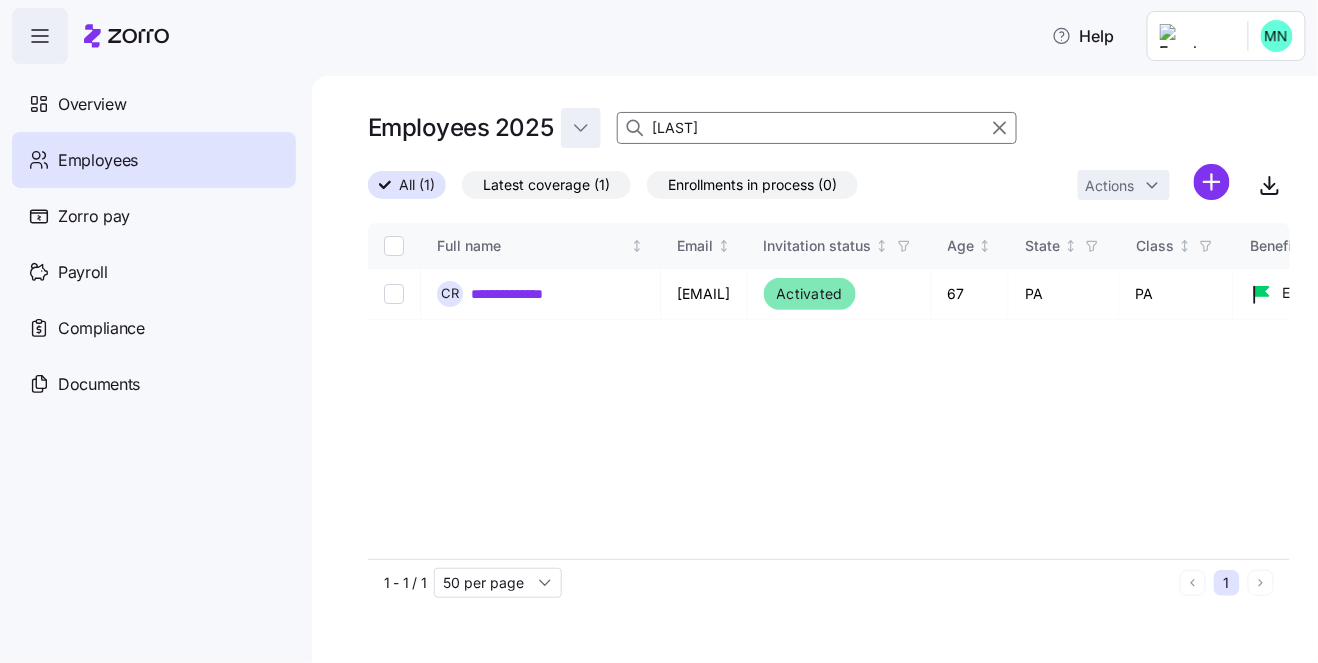 drag, startPoint x: 728, startPoint y: 131, endPoint x: 592, endPoint y: 134, distance: 136.03308 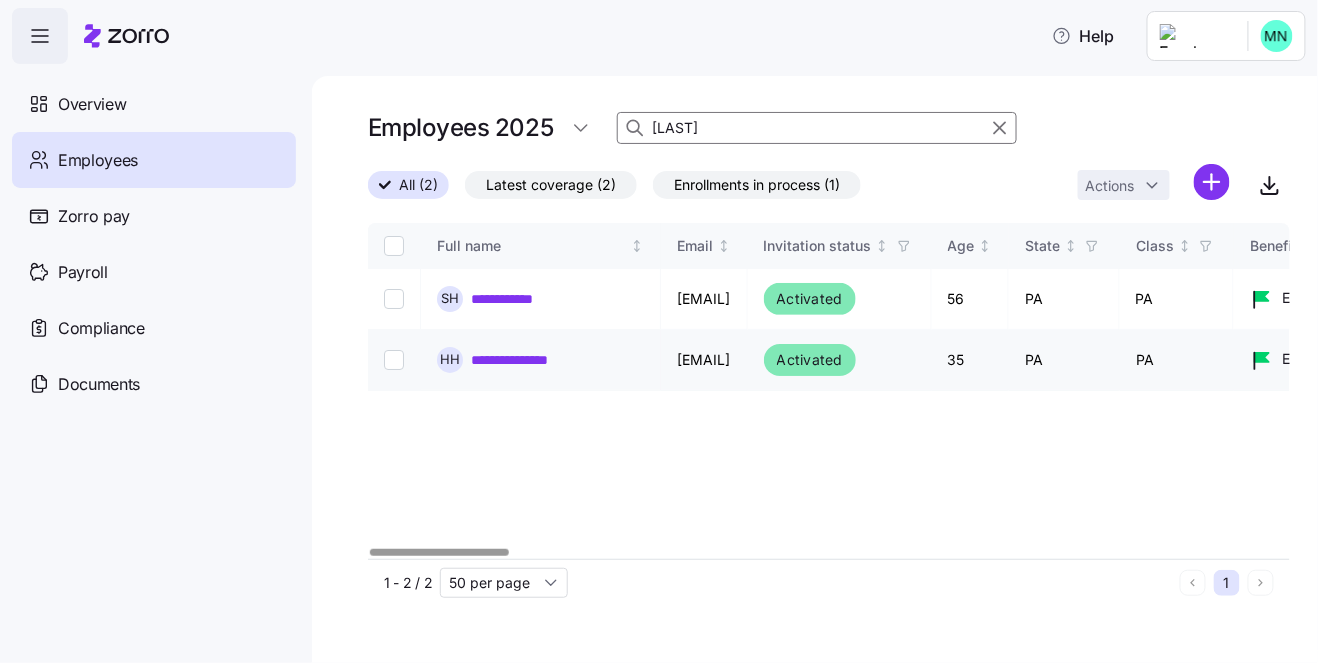 type on "[LAST]" 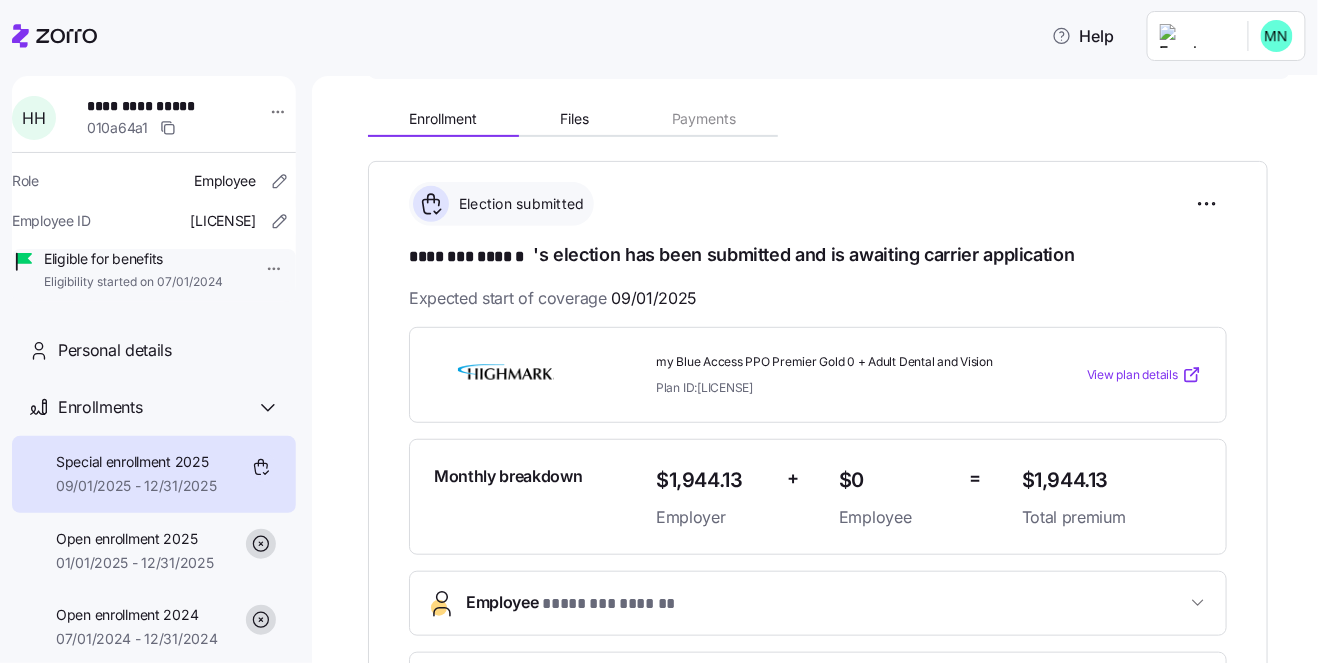 scroll, scrollTop: 181, scrollLeft: 0, axis: vertical 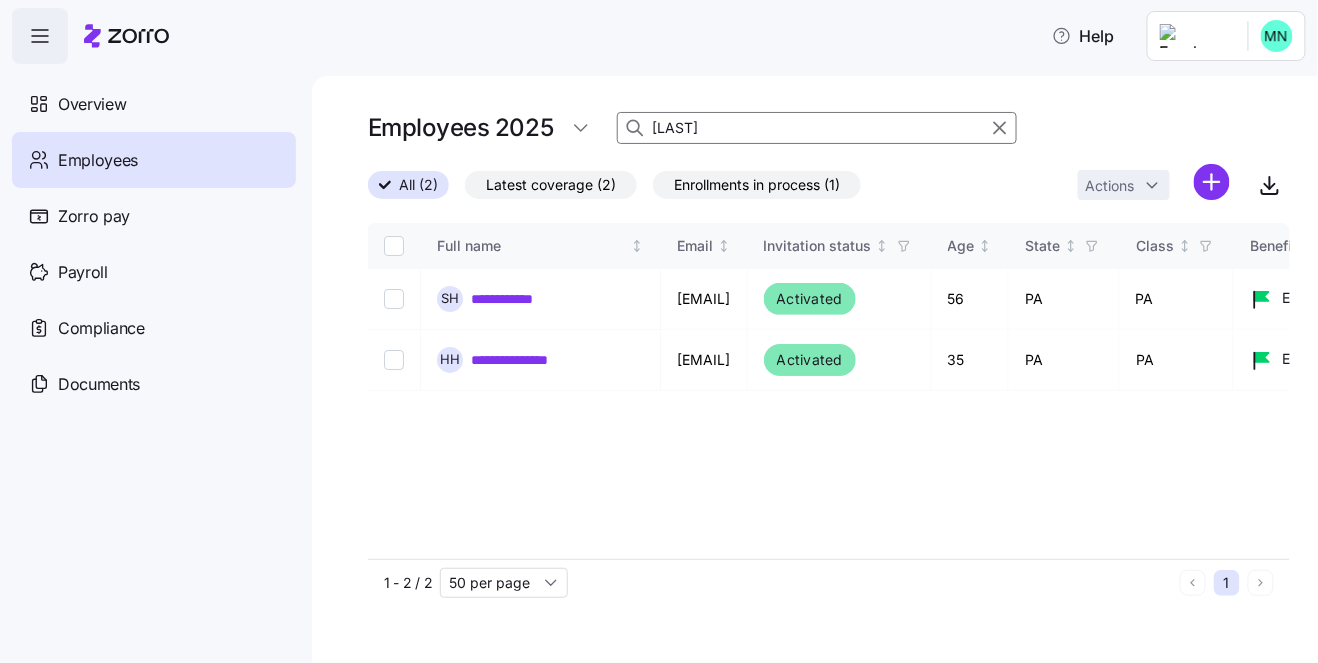 click on "[LAST]" at bounding box center (817, 128) 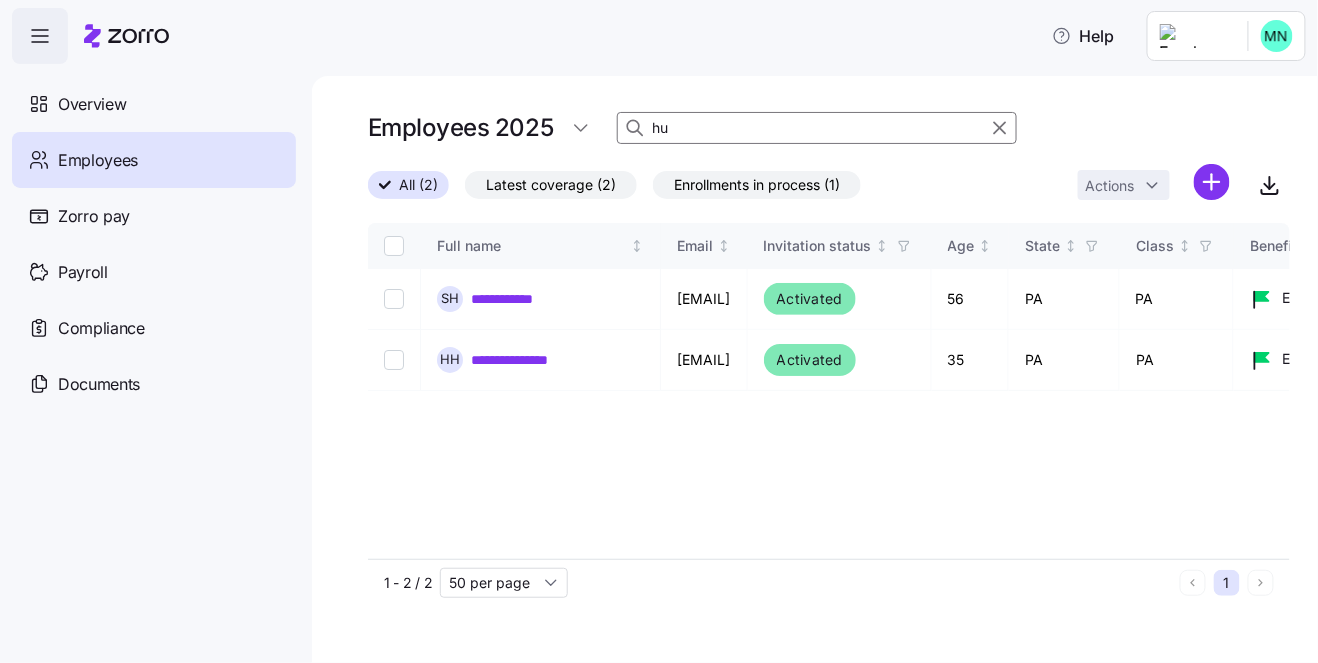 type on "h" 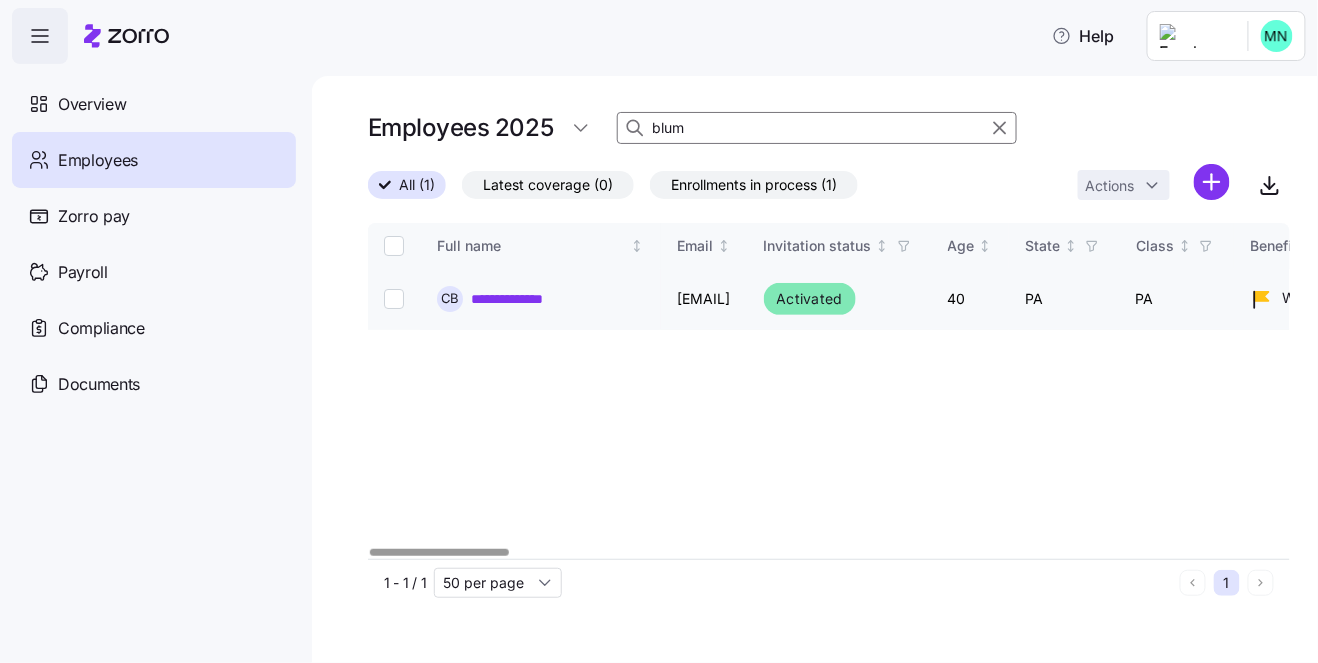 type on "blum" 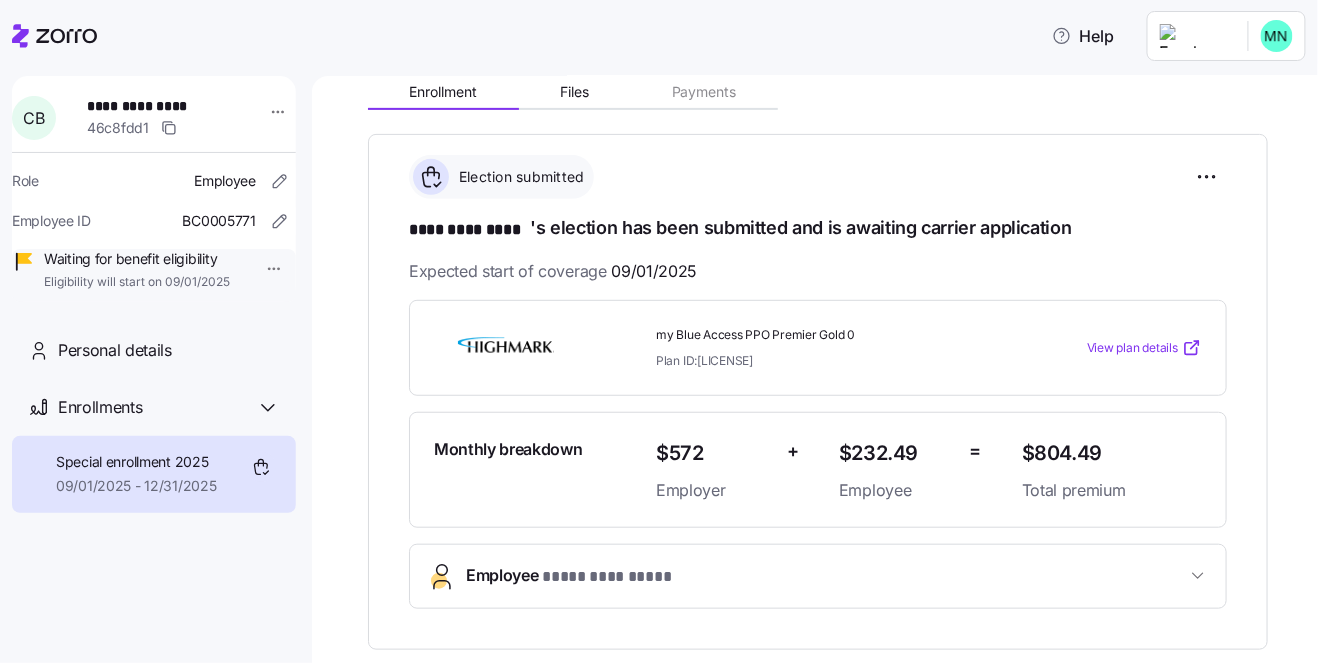 scroll, scrollTop: 0, scrollLeft: 0, axis: both 